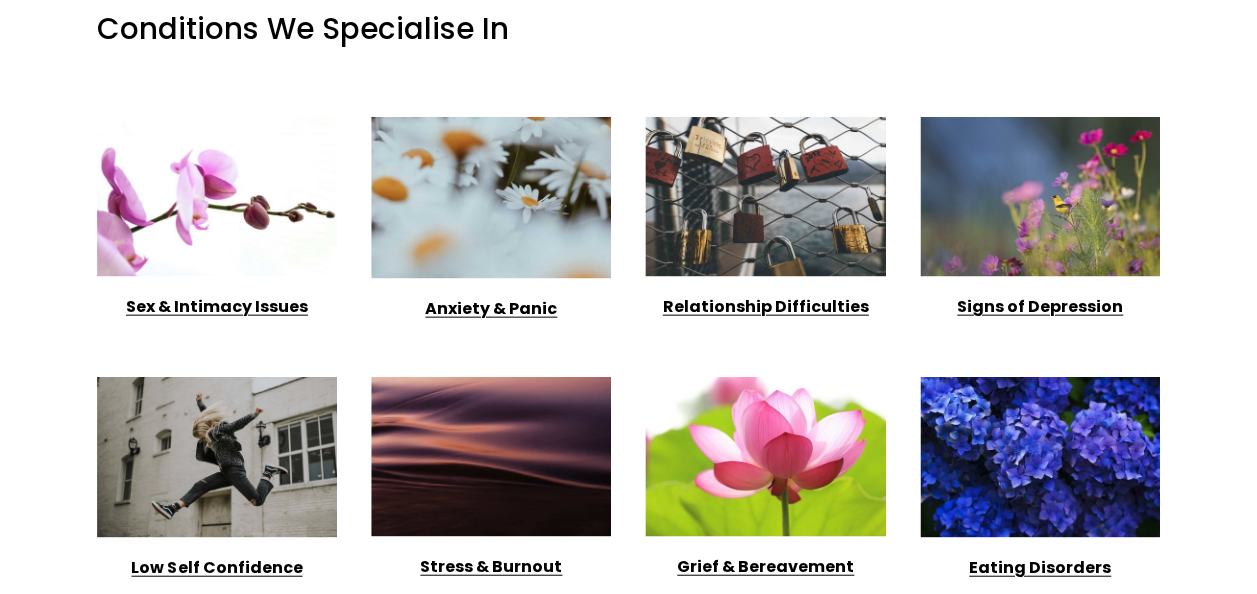 scroll, scrollTop: 2698, scrollLeft: 0, axis: vertical 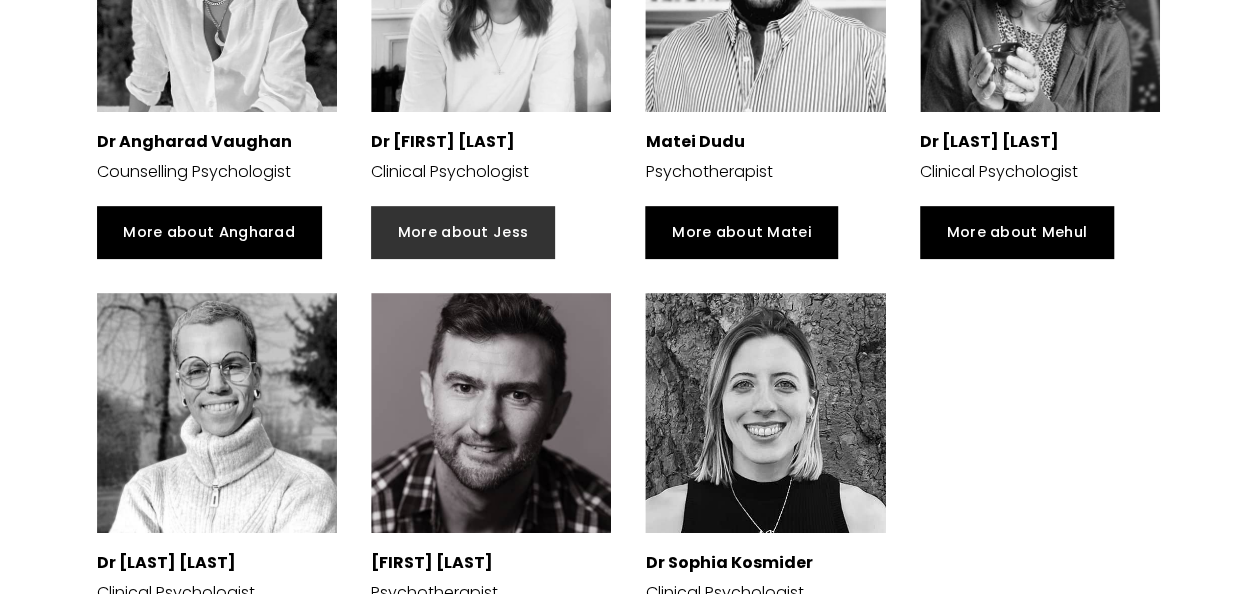 click on "More about Jess" at bounding box center [463, 232] 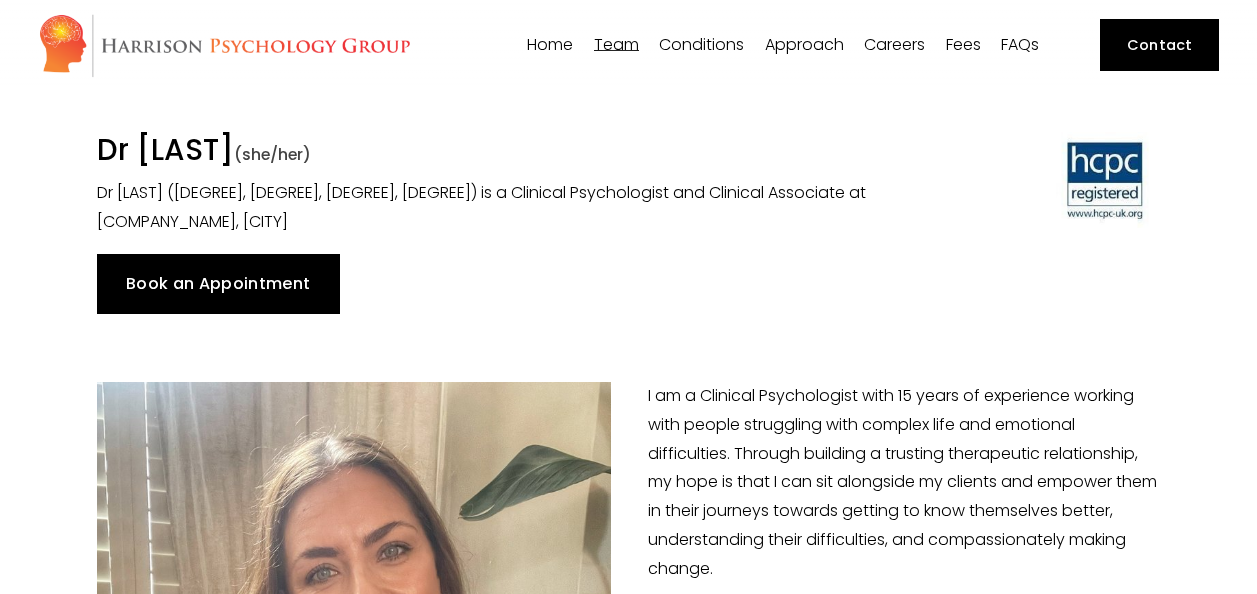 scroll, scrollTop: 433, scrollLeft: 0, axis: vertical 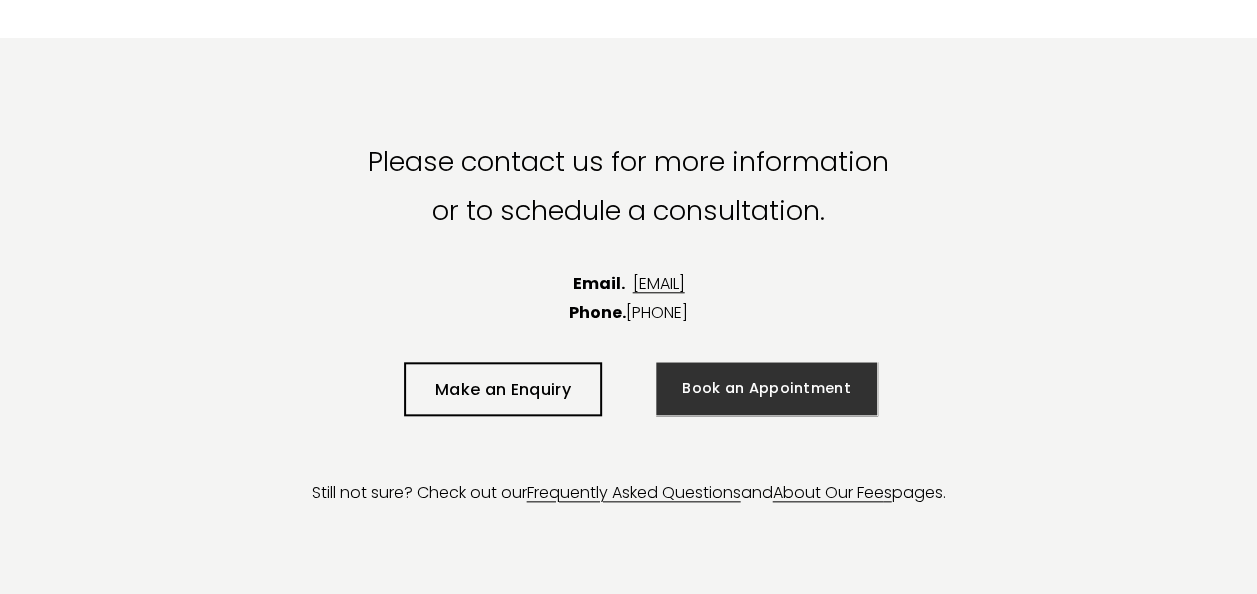 click on "Book an Appointment" at bounding box center (767, 388) 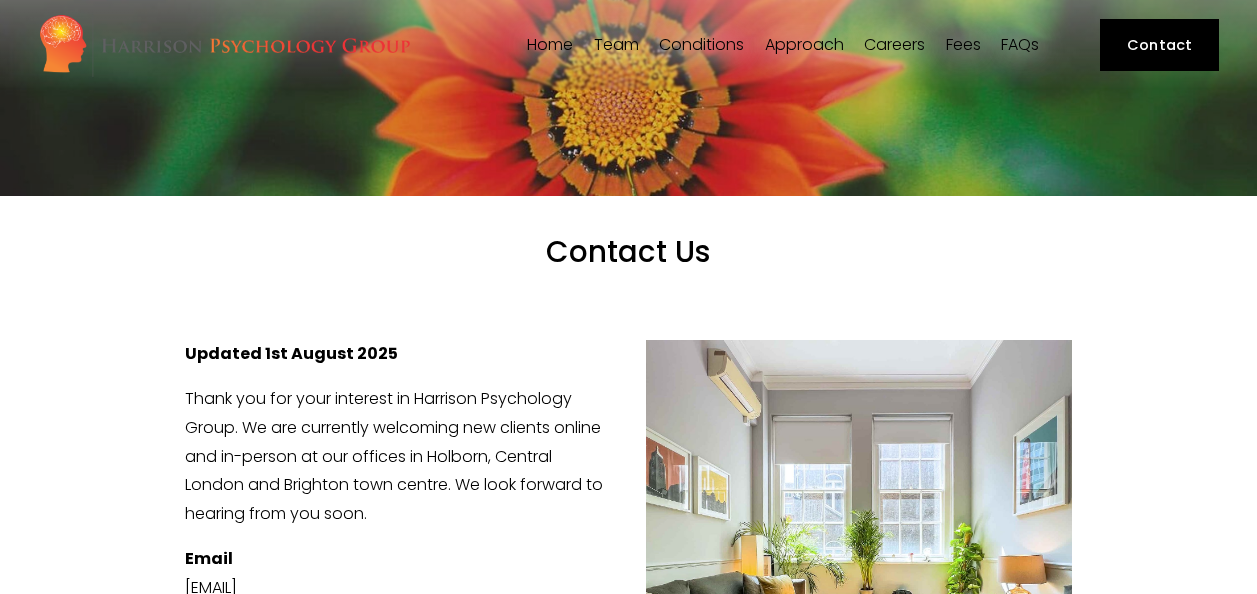 scroll, scrollTop: 0, scrollLeft: 0, axis: both 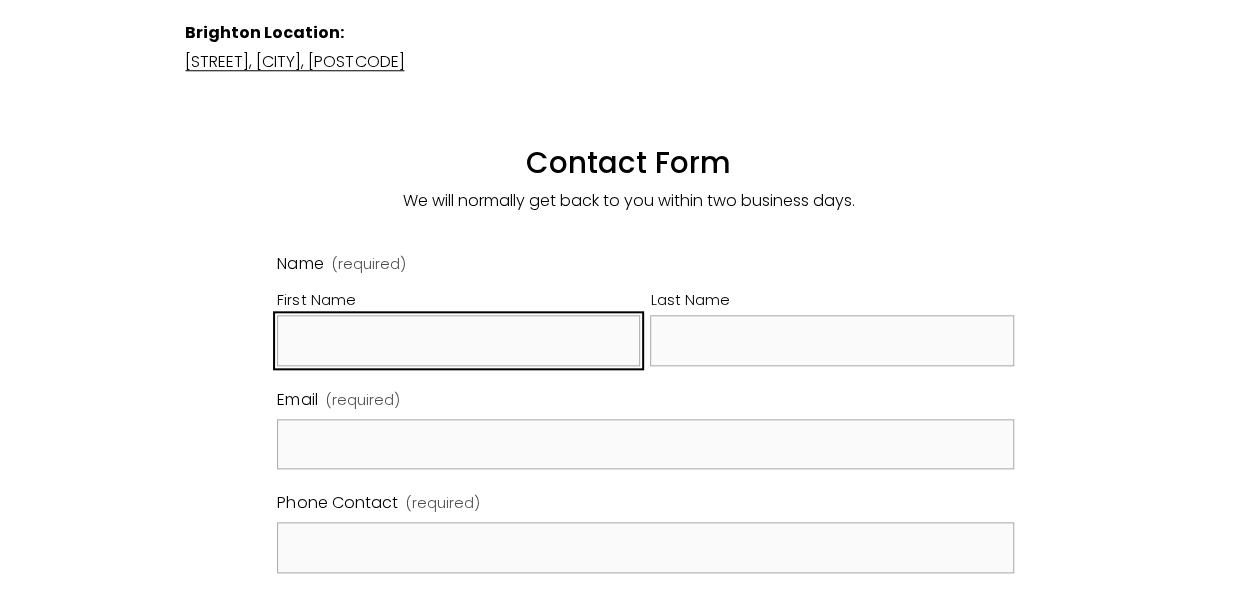 click on "First Name" at bounding box center (458, 340) 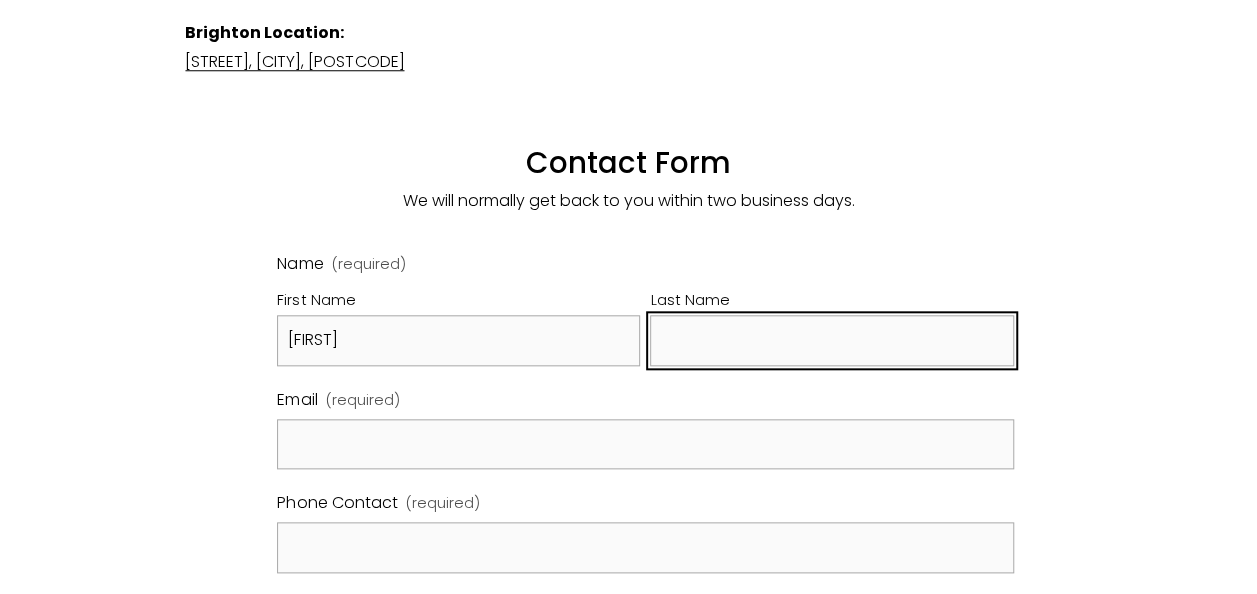 type on "[FIRST]" 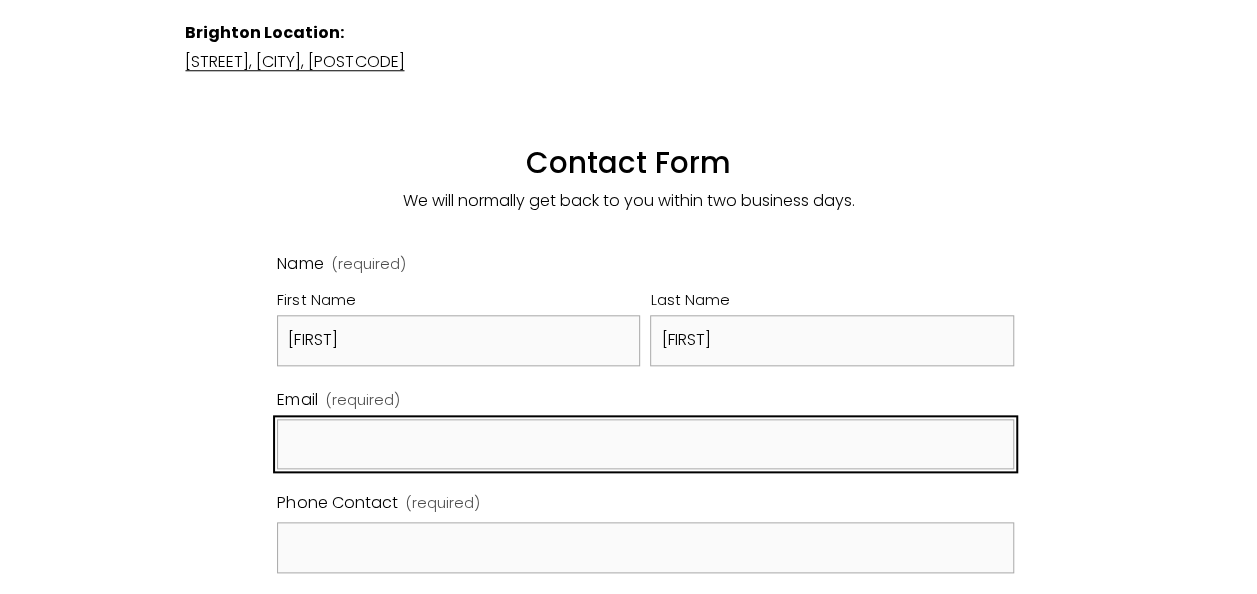 type on "[FIRST].[LAST]@[EXAMPLE].COM" 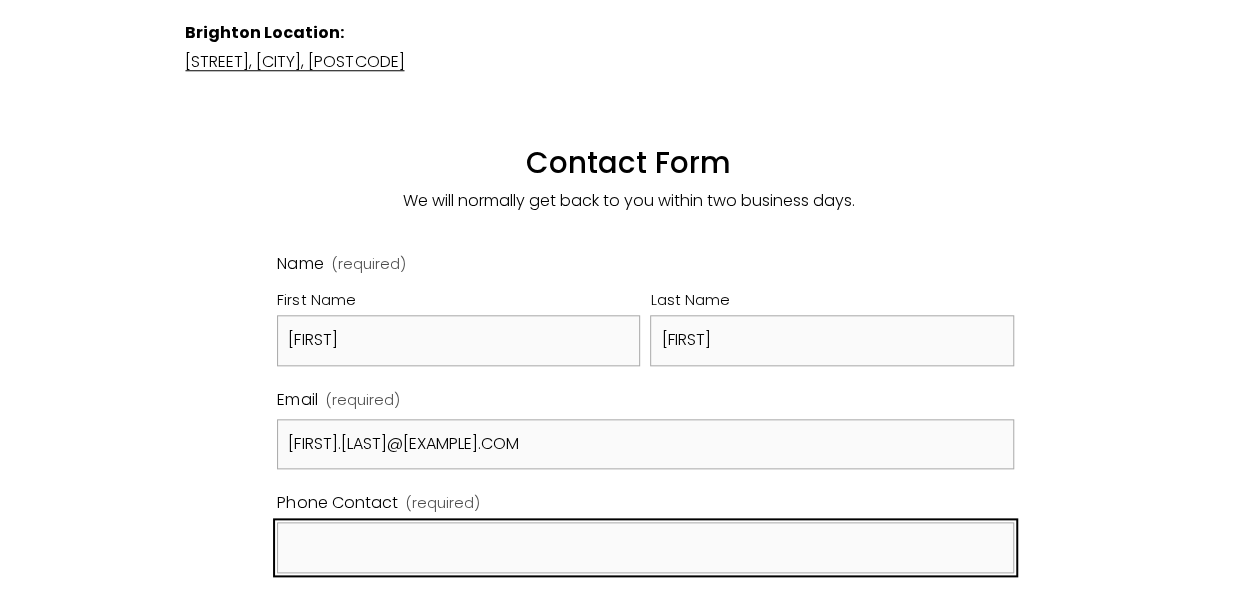type on "[PHONE]" 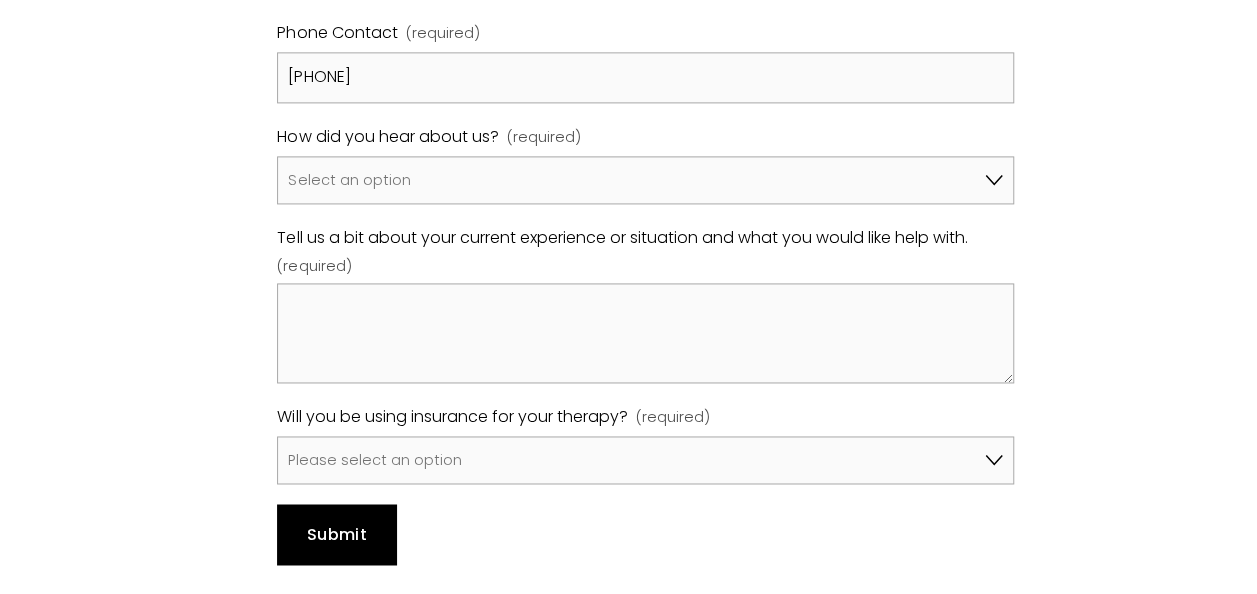 scroll, scrollTop: 1400, scrollLeft: 0, axis: vertical 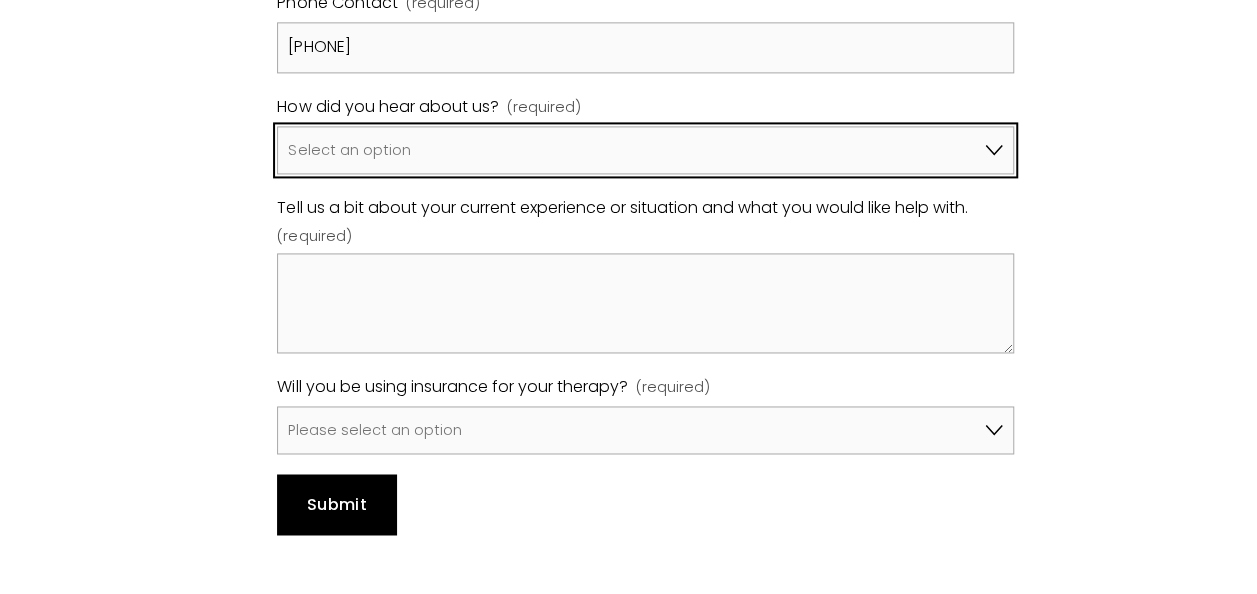 click on "Select an option Google A friend/family member told me about you I've been referred by my psychiatrist, GP, another therapist Pink Therapy Bupa Website Counselling Directory UKCP Other" at bounding box center (645, 150) 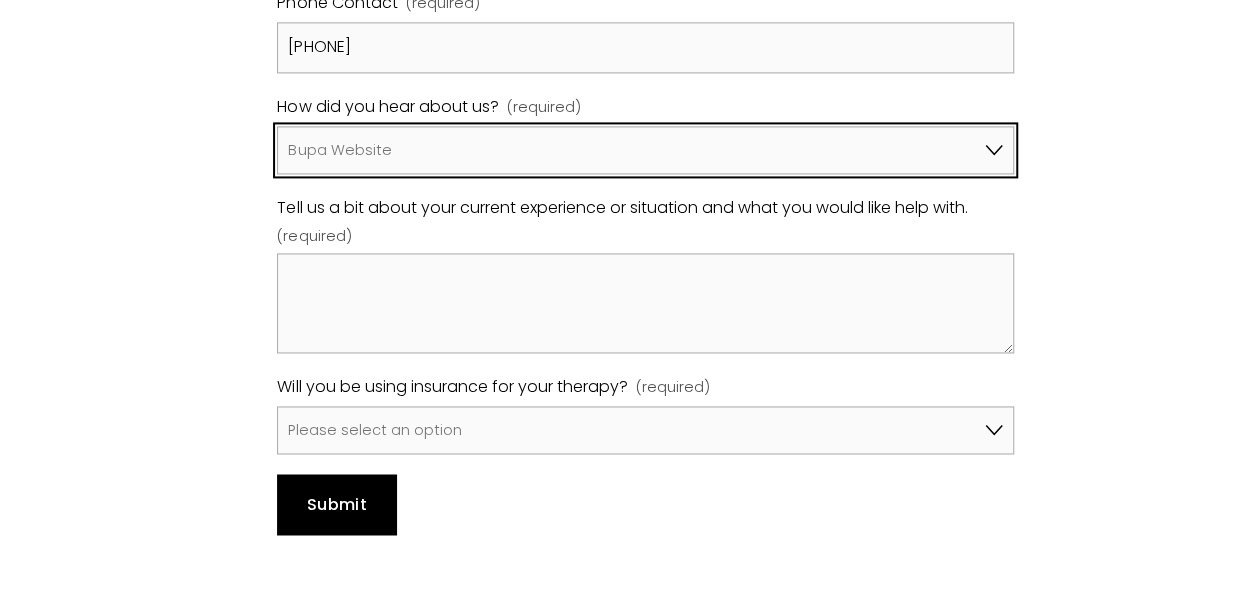 click on "Select an option Google A friend/family member told me about you I've been referred by my psychiatrist, GP, another therapist Pink Therapy Bupa Website Counselling Directory UKCP Other" at bounding box center [645, 150] 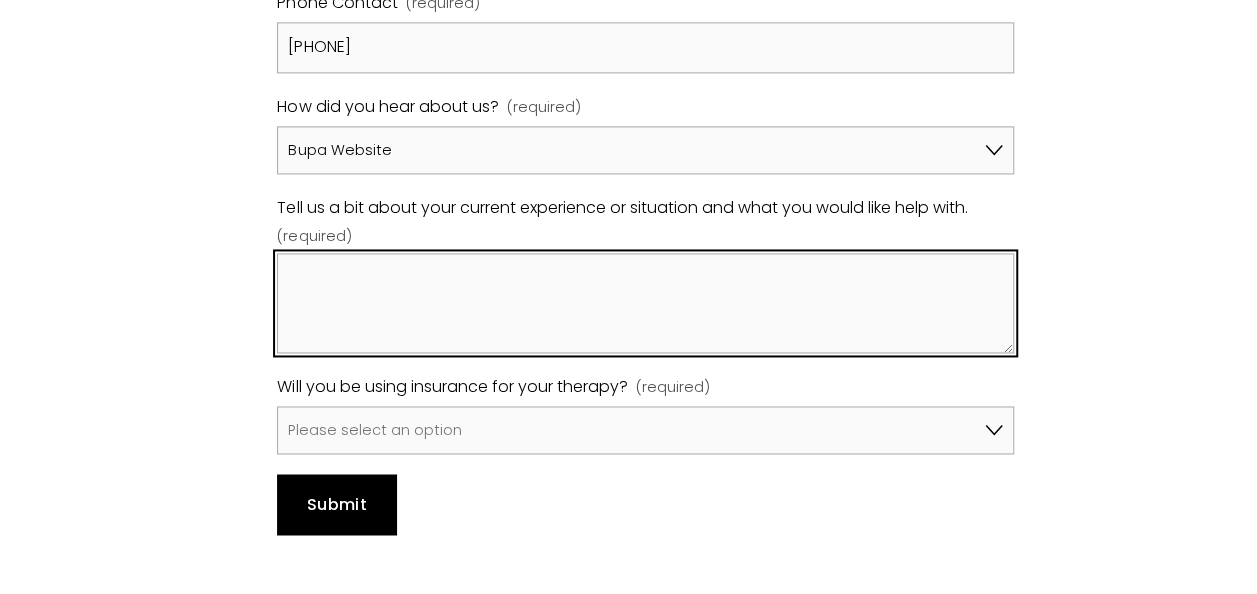 click on "Tell us a bit about your current experience or situation and what you would like help with.  (required)" at bounding box center [645, 303] 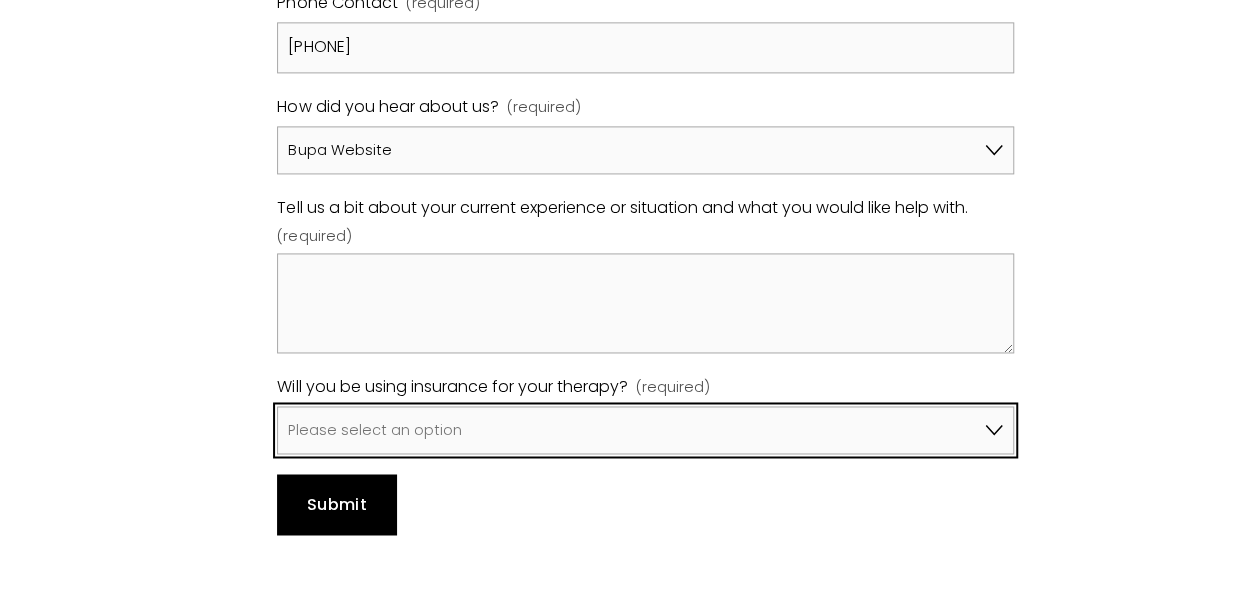 click on "Please select an option  No, I won't be using insurance  Yes, I will be using Aviva Yes, I will be using Axa Yes, I will be using Bupa Yes, I will be using Vitality  Yes, I will be using WPA Yes, I will be using another insurer" at bounding box center (645, 430) 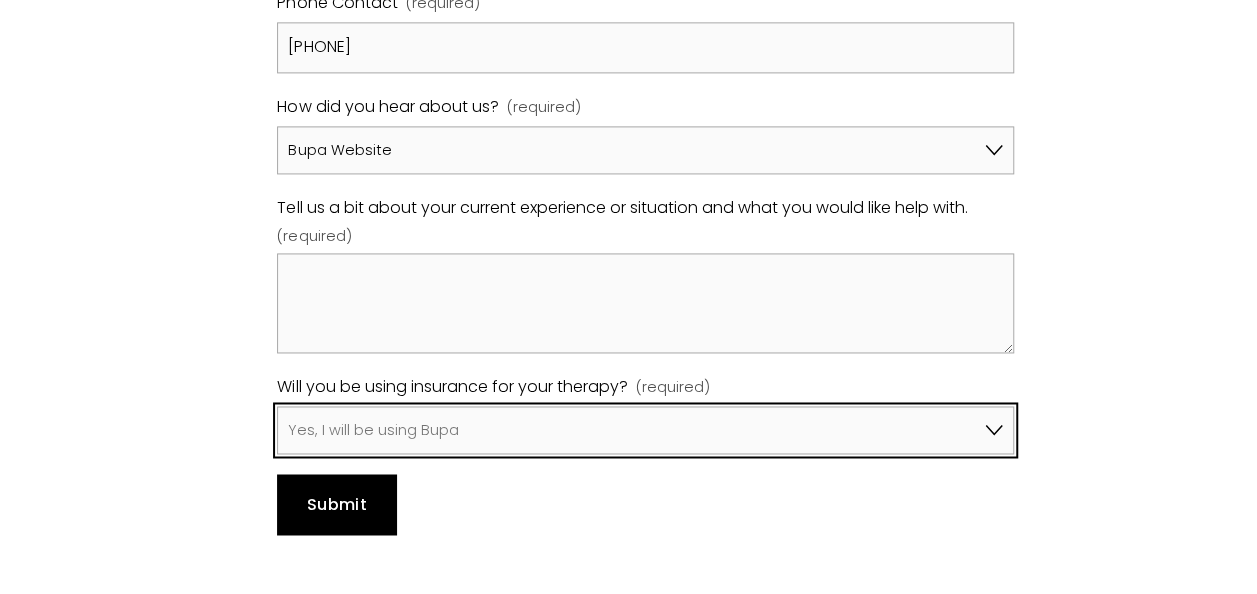 click on "Please select an option  No, I won't be using insurance  Yes, I will be using Aviva Yes, I will be using Axa Yes, I will be using Bupa Yes, I will be using Vitality  Yes, I will be using WPA Yes, I will be using another insurer" at bounding box center [645, 430] 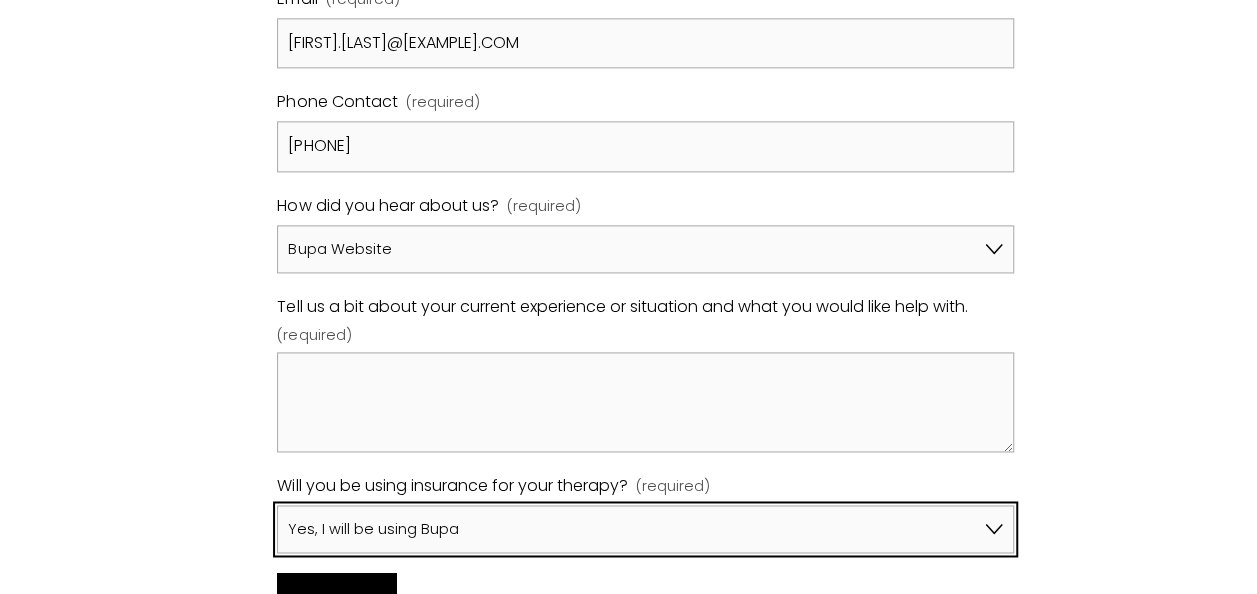 scroll, scrollTop: 1400, scrollLeft: 0, axis: vertical 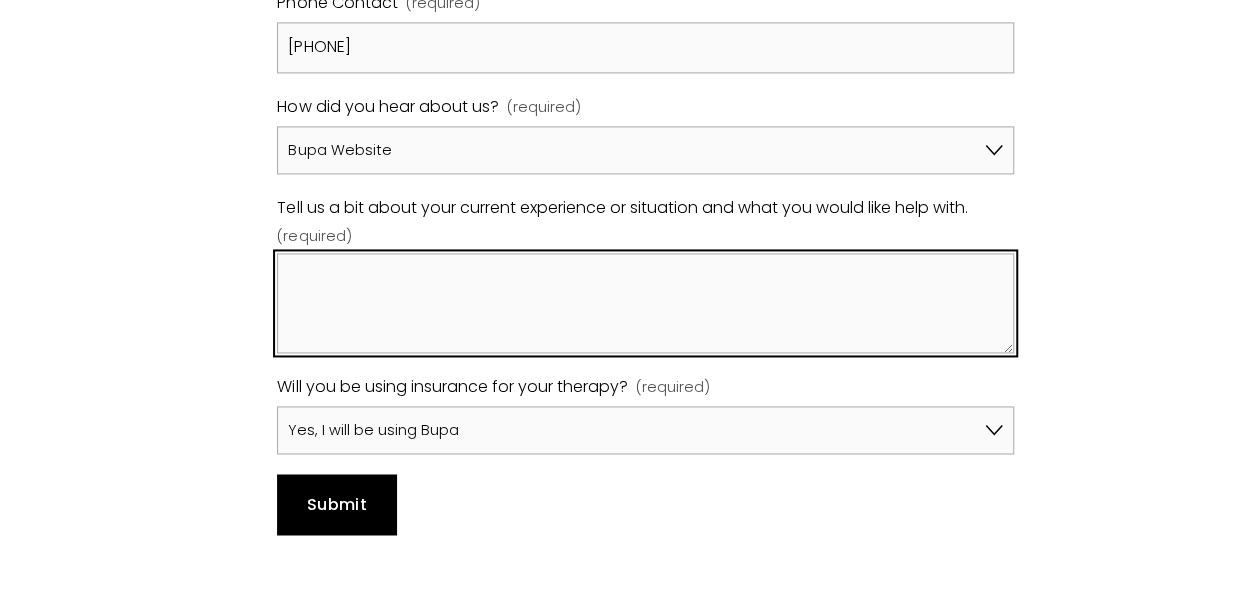 click on "Tell us a bit about your current experience or situation and what you would like help with.  (required)" at bounding box center [645, 303] 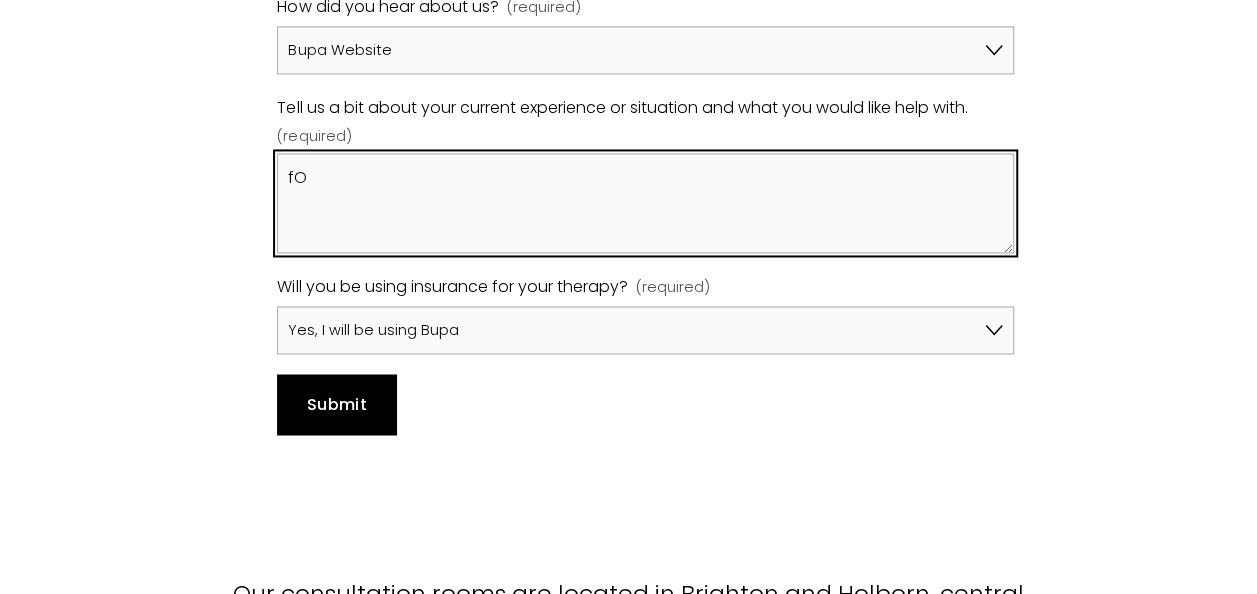 type on "f" 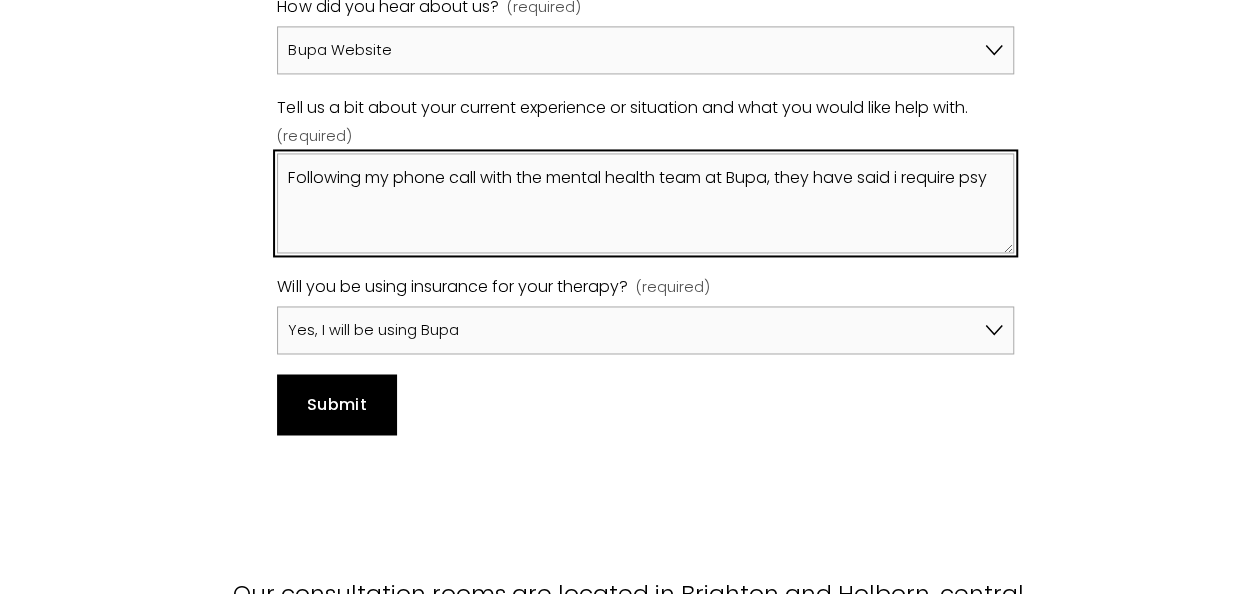 drag, startPoint x: 1001, startPoint y: 175, endPoint x: 905, endPoint y: 176, distance: 96.00521 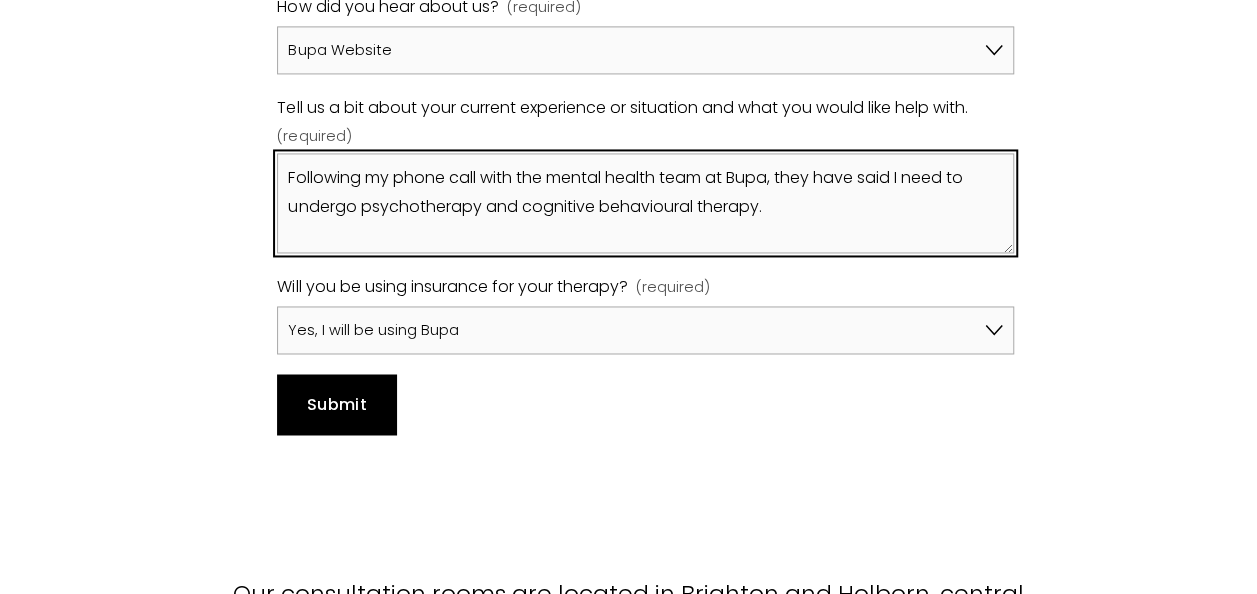 click on "Following my phone call with the mental health team at Bupa, they have said I need to undergo psychotherapy and cognitive behavioural therapy." at bounding box center (645, 203) 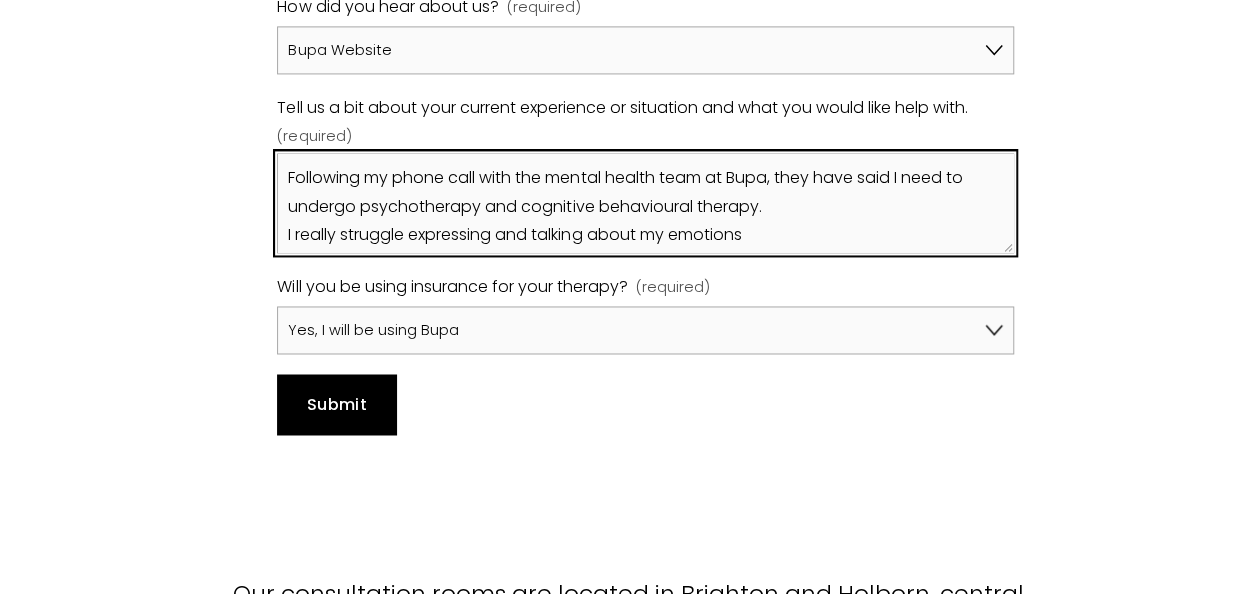 click on "Following my phone call with the mental health team at Bupa, they have said I need to undergo psychotherapy and cognitive behavioural therapy.
I really struggle expressing and talking about my emotions" at bounding box center [645, 203] 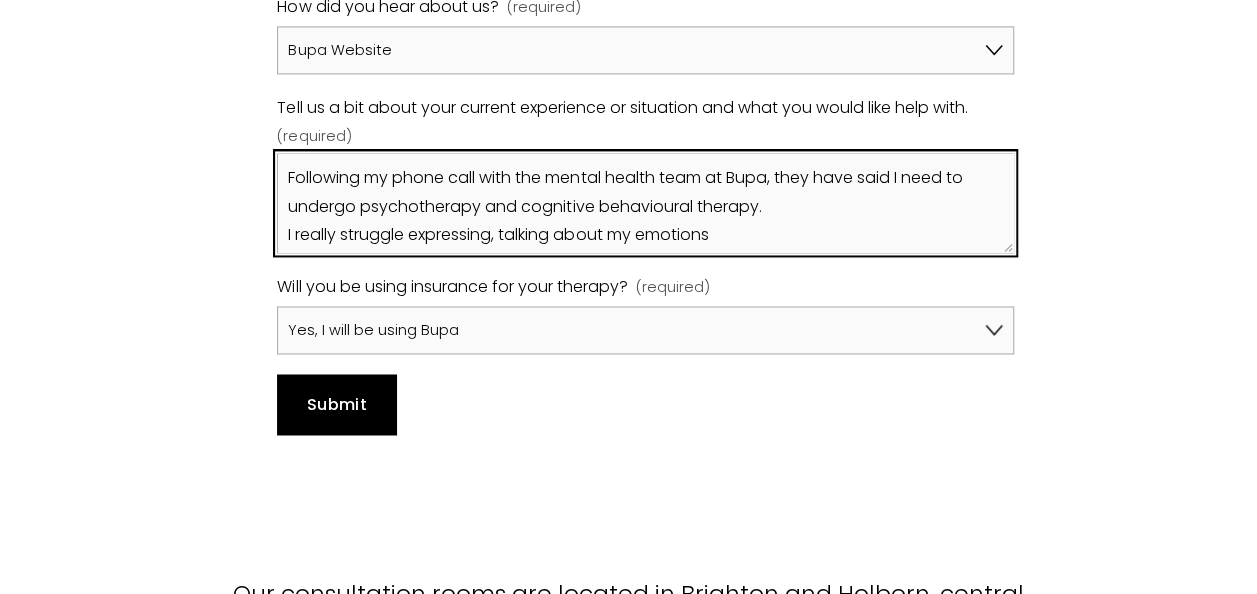 click on "Following my phone call with the mental health team at Bupa, they have said I need to undergo psychotherapy and cognitive behavioural therapy.
I really struggle expressing, talking about my emotions" at bounding box center [645, 203] 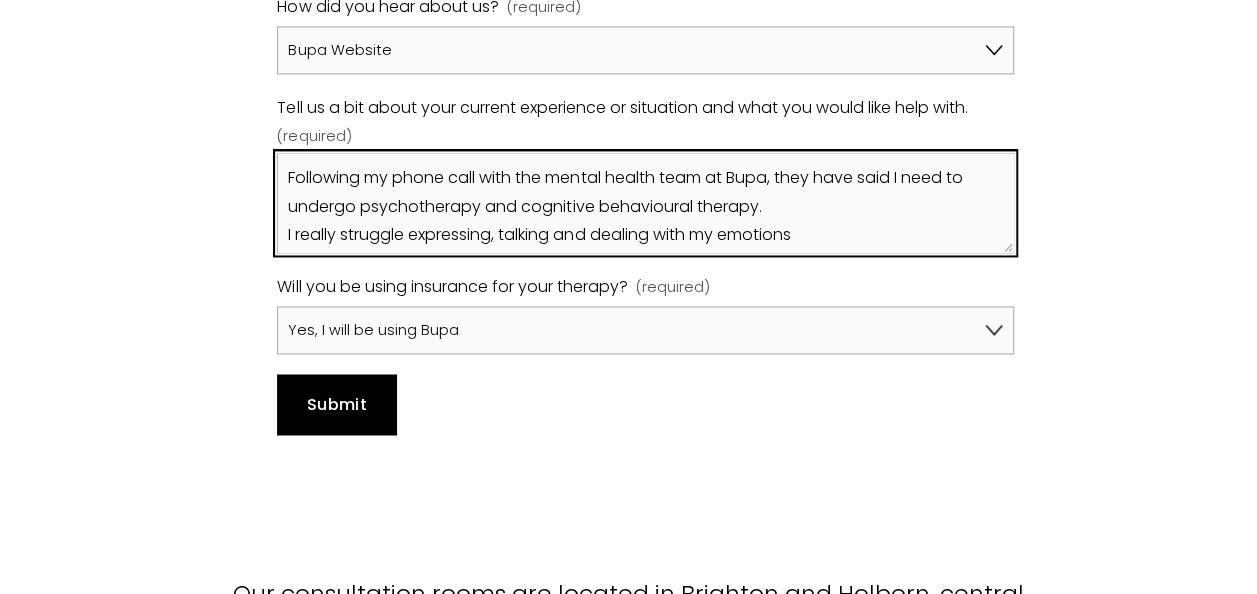 click on "Following my phone call with the mental health team at Bupa, they have said I need to undergo psychotherapy and cognitive behavioural therapy.
I really struggle expressing, talking and dealing with my emotions" at bounding box center [645, 203] 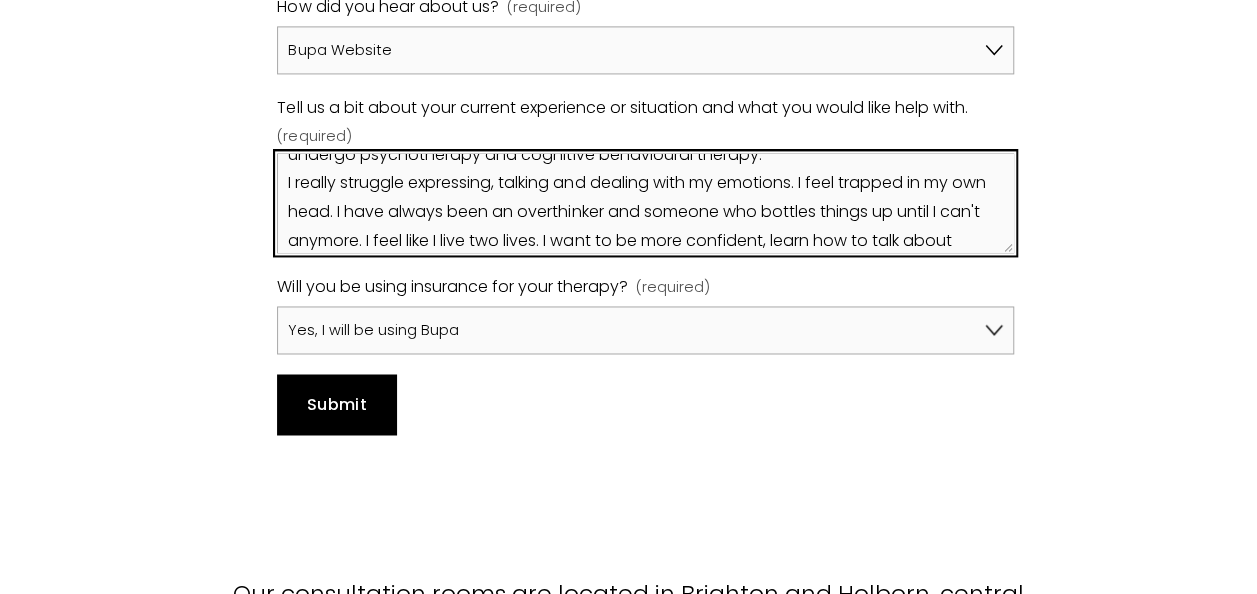 scroll, scrollTop: 80, scrollLeft: 0, axis: vertical 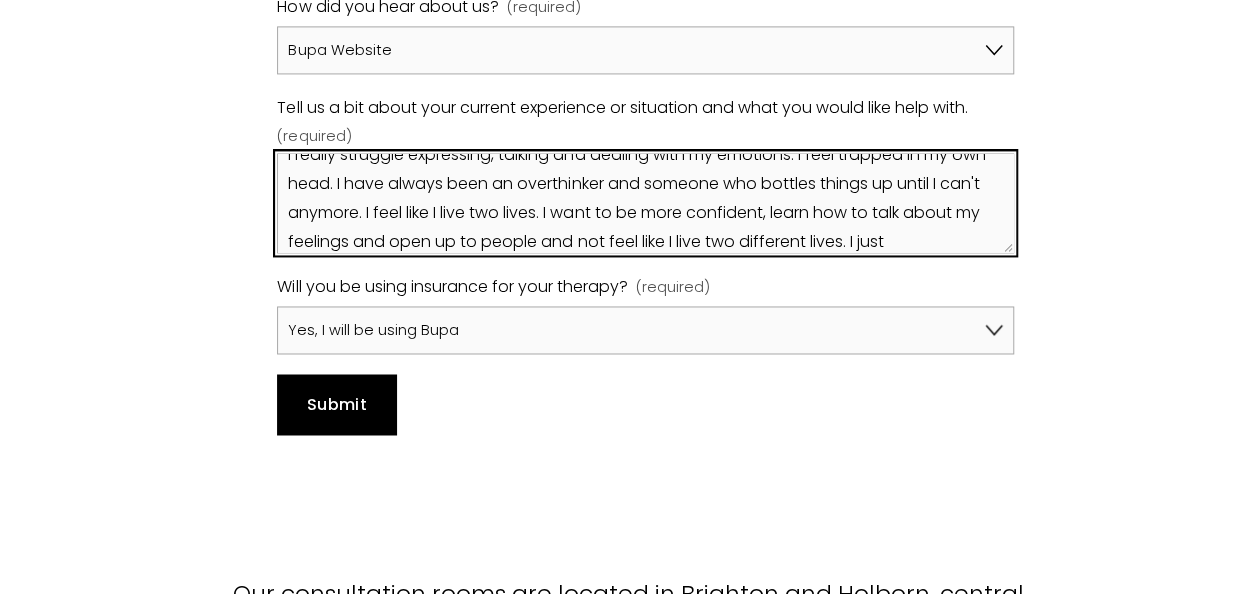 click on "Following my phone call with the mental health team at Bupa, they have said I need to undergo psychotherapy and cognitive behavioural therapy.
I really struggle expressing, talking and dealing with my emotions. I feel trapped in my own head. I have always been an overthinker and someone who bottles things up until I can't anymore. I feel like I live two lives. I want to be more confident, learn how to talk about my feelings and open up to people and not feel like I live two different lives. I just" at bounding box center [645, 203] 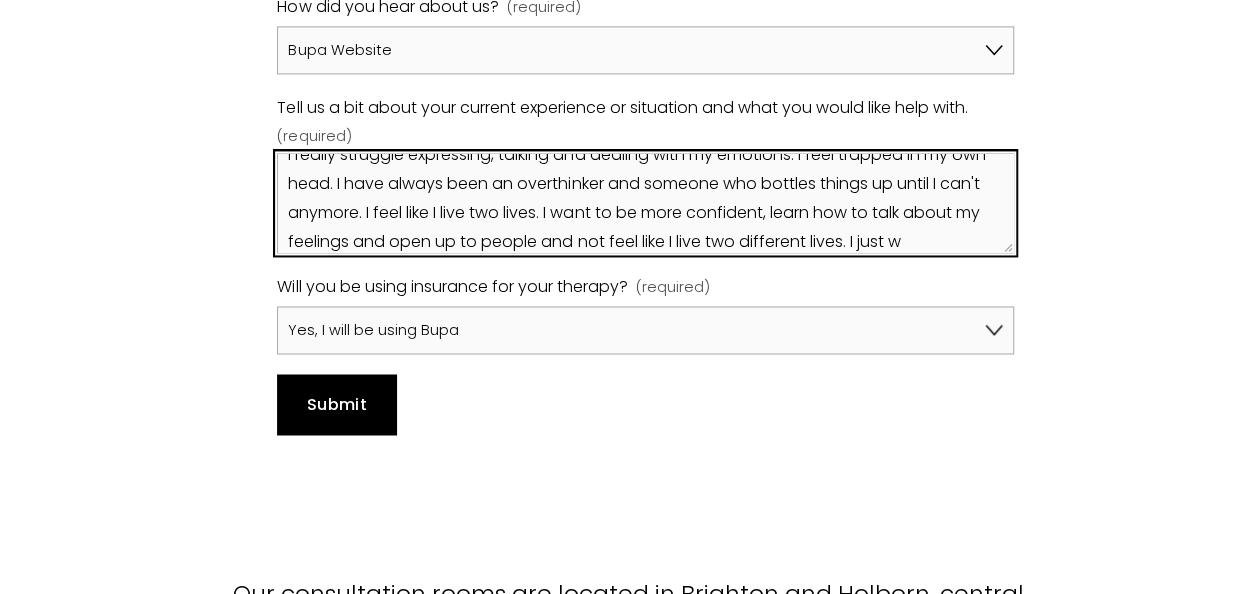 scroll, scrollTop: 109, scrollLeft: 0, axis: vertical 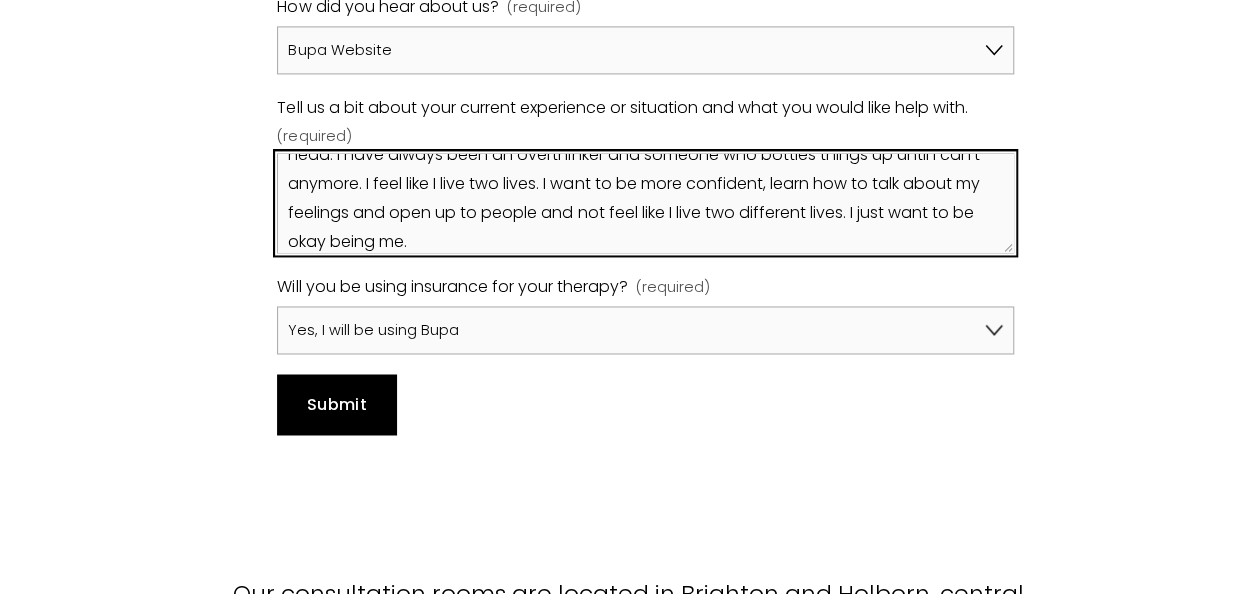 type on "Following my phone call with the mental health team at Bupa, they have said I need to undergo psychotherapy and cognitive behavioural therapy.
I really struggle expressing, talking and dealing with my emotions. I feel trapped in my own head. I have always been an overthinker and someone who bottles things up until I can't anymore. I feel like I live two lives. I want to be more confident, learn how to talk about my feelings and open up to people and not feel like I live two different lives. I just want to be okay being me." 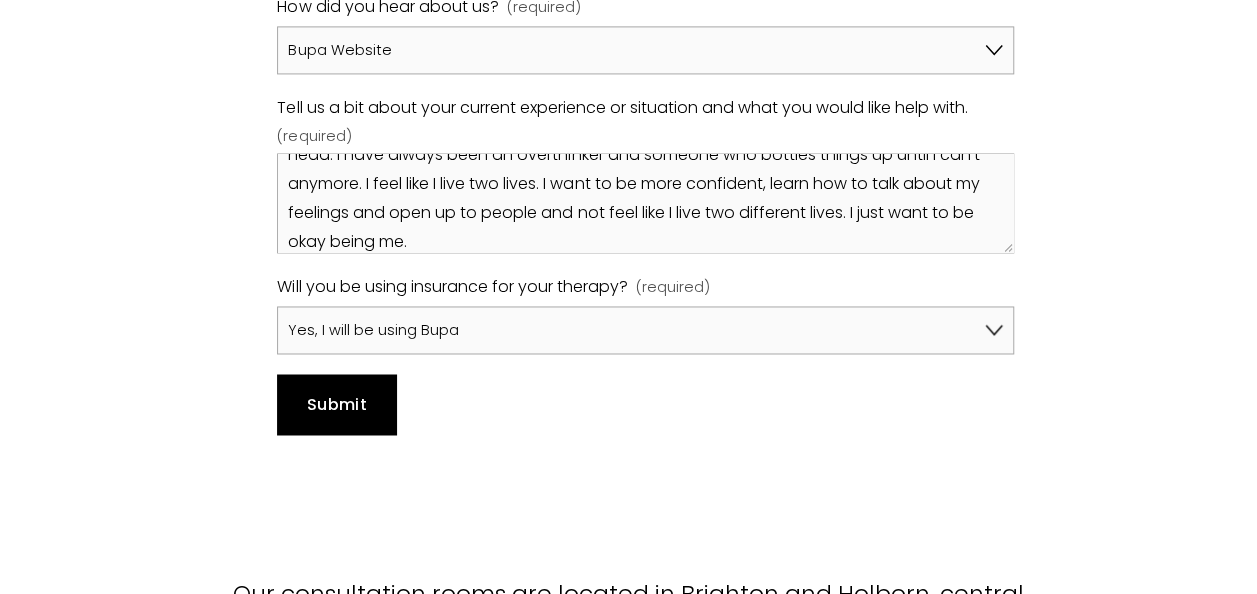 click on "Submit Submit" at bounding box center (336, 404) 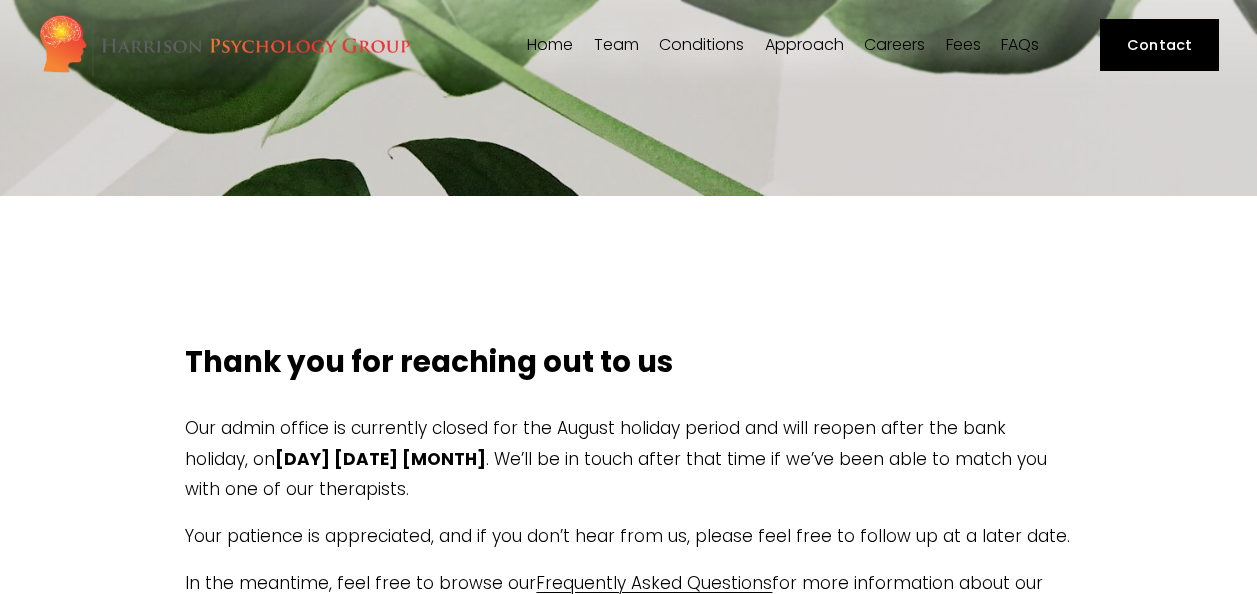 scroll, scrollTop: 0, scrollLeft: 0, axis: both 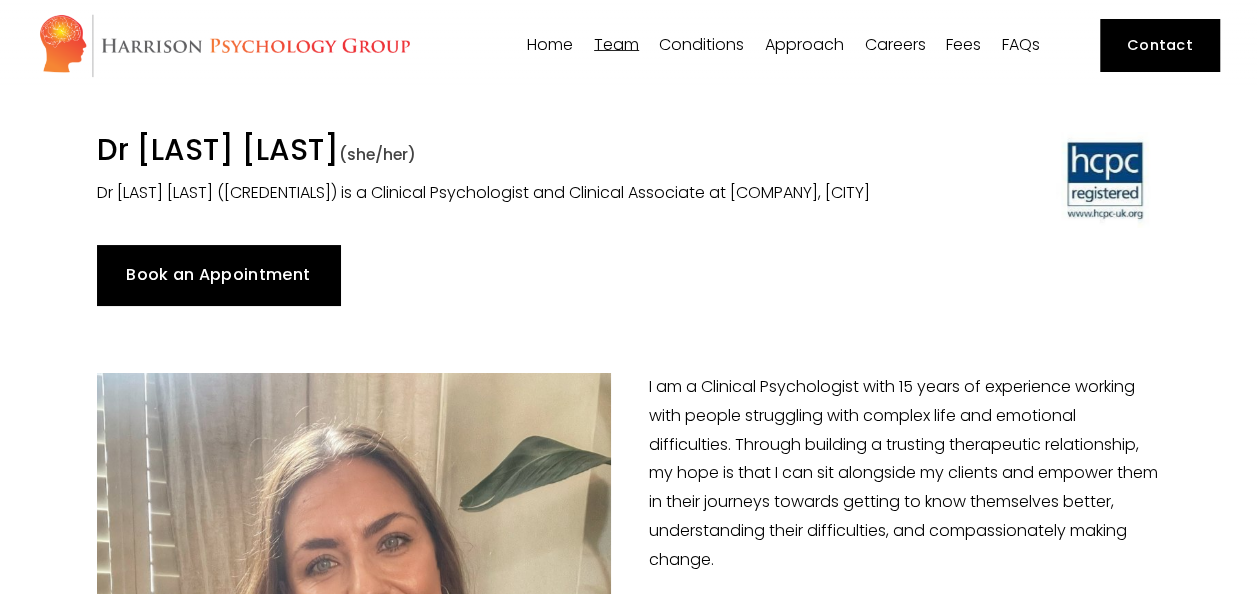click on "Book an Appointment" at bounding box center (218, 275) 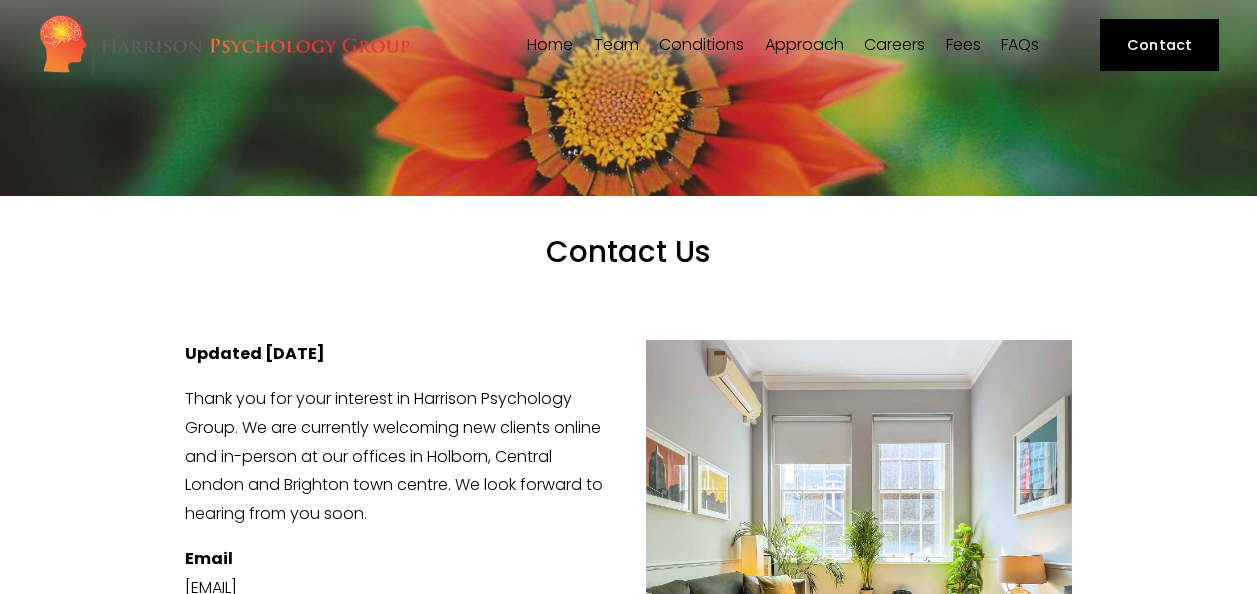 scroll, scrollTop: 0, scrollLeft: 0, axis: both 